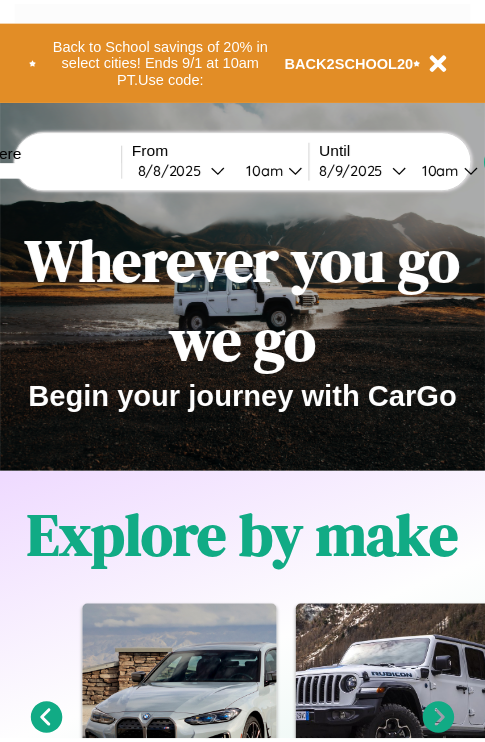 scroll, scrollTop: 0, scrollLeft: 0, axis: both 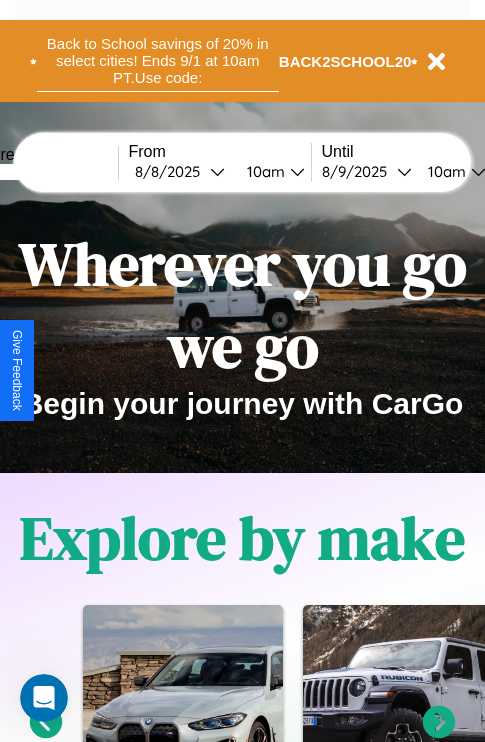 click on "Back to School savings of 20% in select cities! Ends 9/1 at 10am PT.  Use code:" at bounding box center [158, 61] 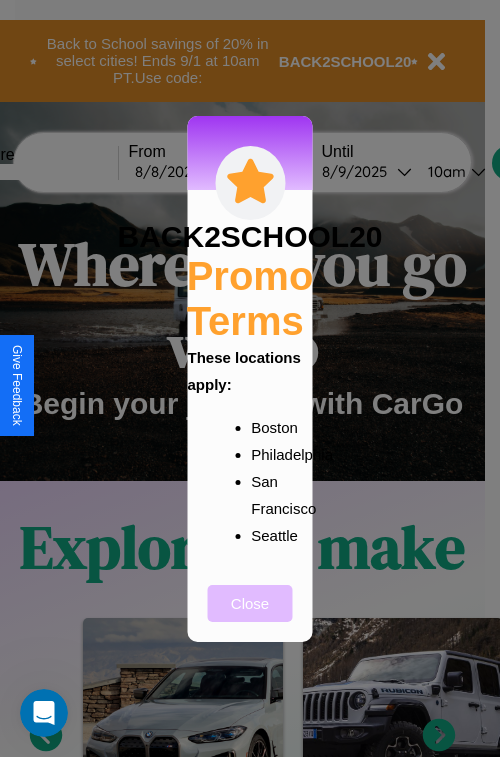 click on "Close" at bounding box center (250, 603) 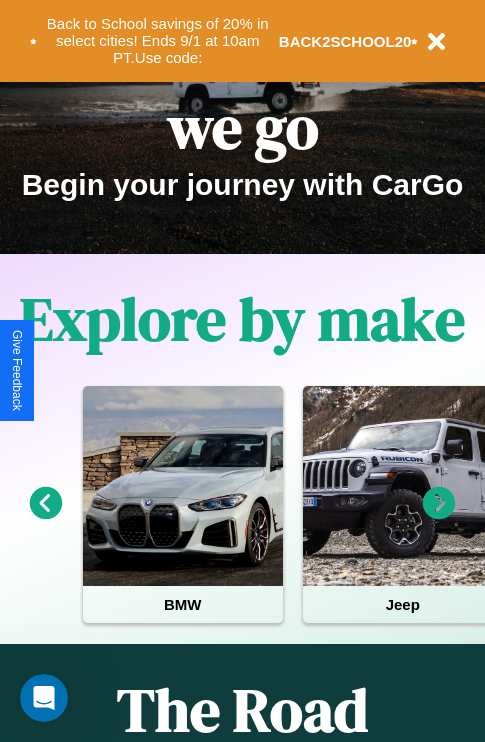scroll, scrollTop: 308, scrollLeft: 0, axis: vertical 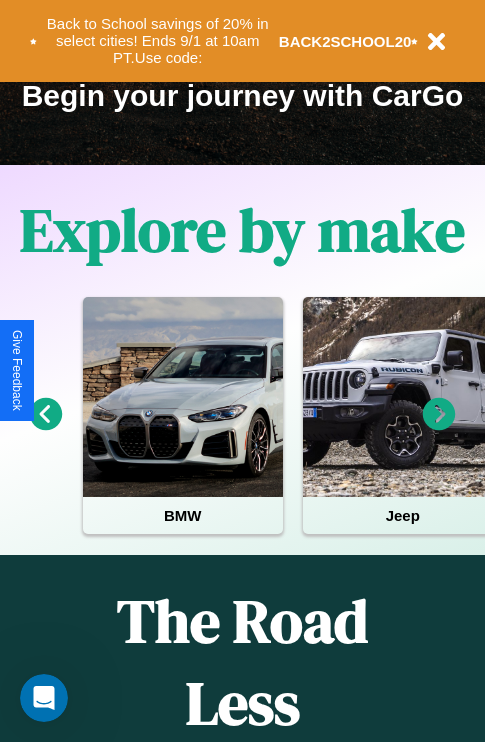 click 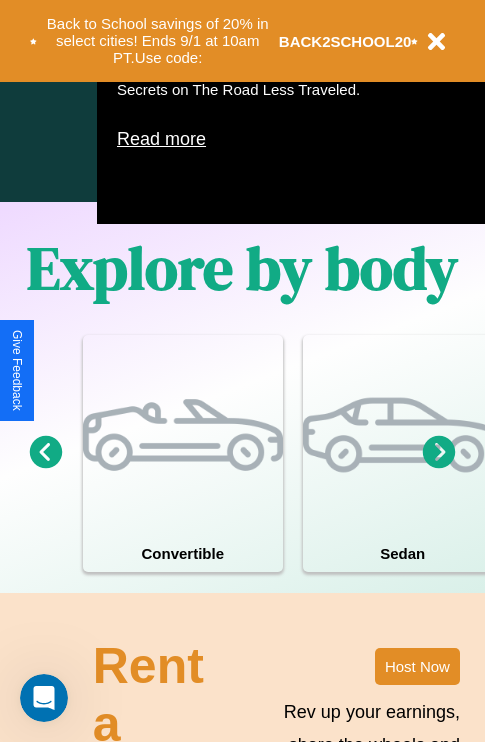 scroll, scrollTop: 1285, scrollLeft: 0, axis: vertical 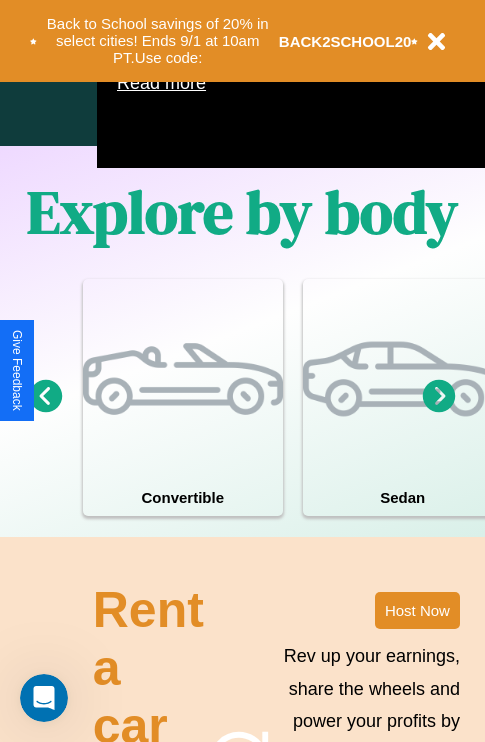 click 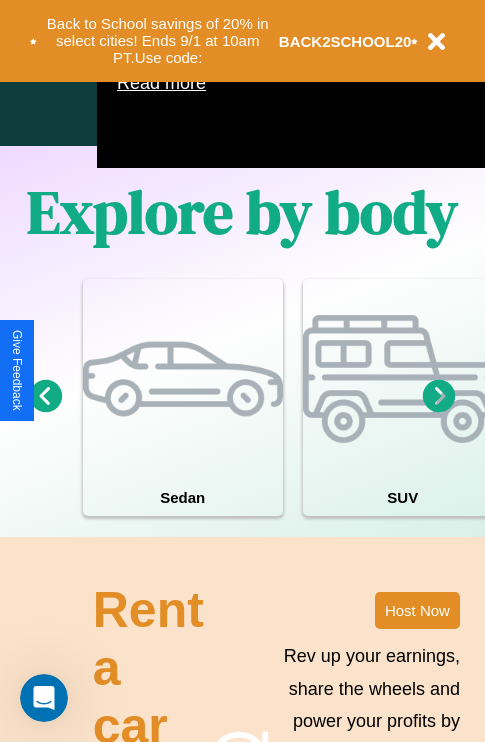 click 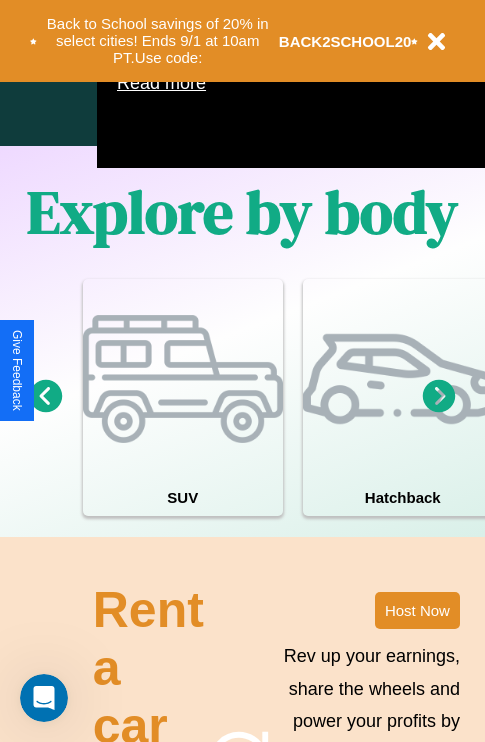 click 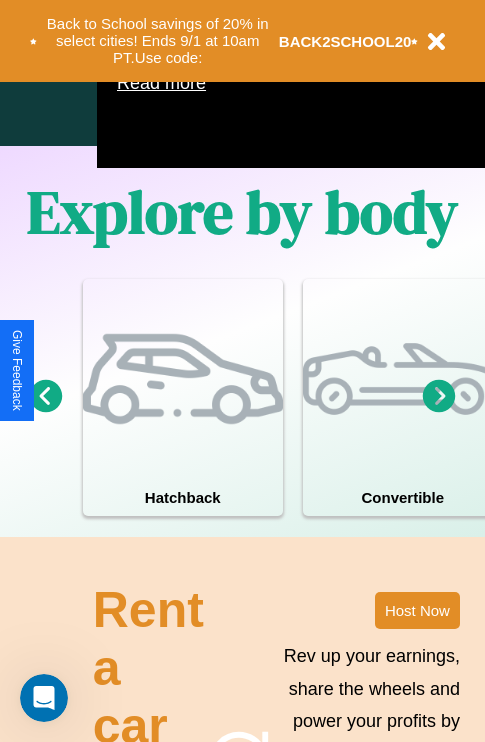 click 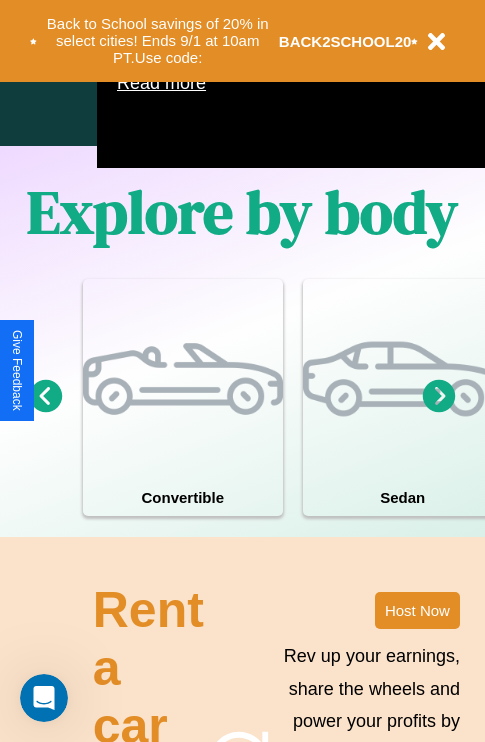 click 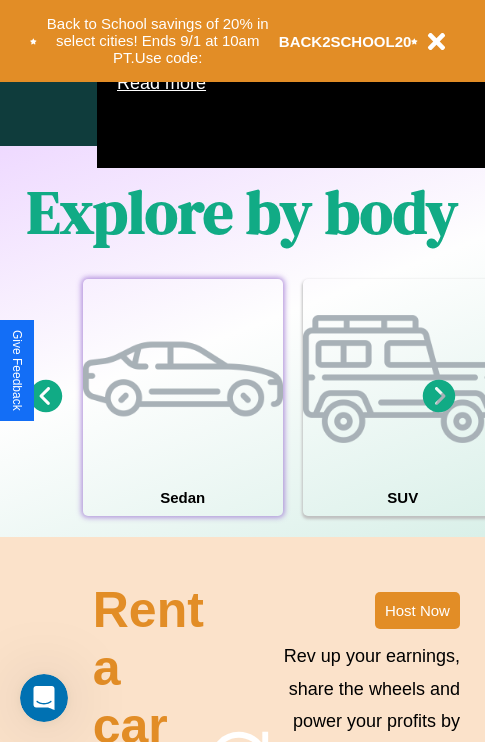 click at bounding box center [183, 379] 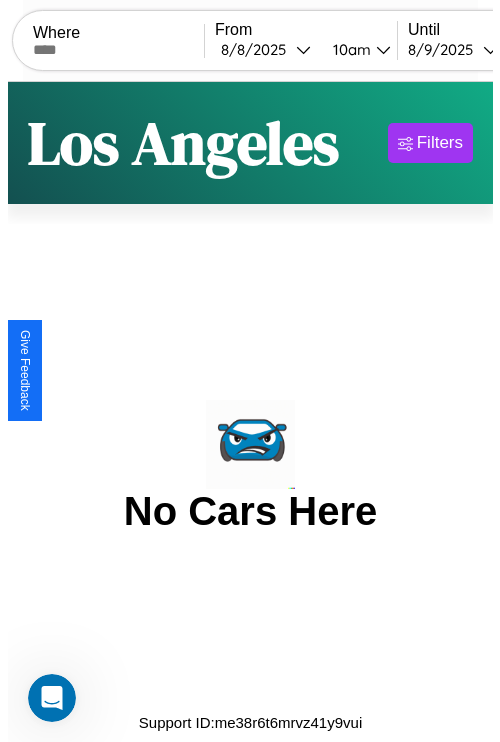 scroll, scrollTop: 0, scrollLeft: 0, axis: both 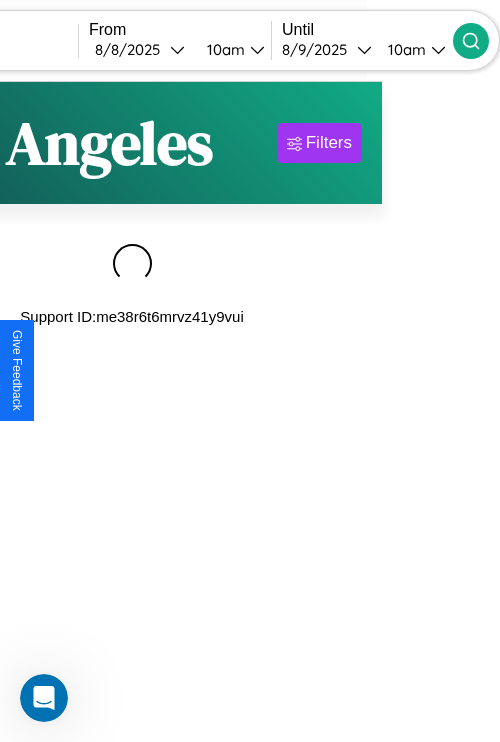 type on "*****" 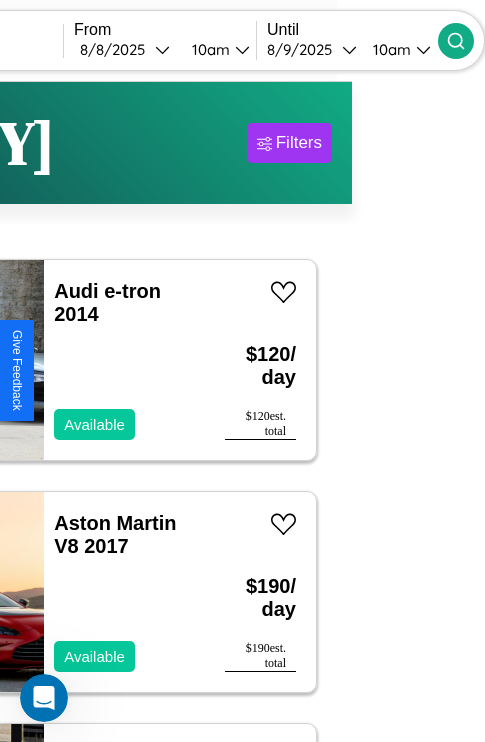 scroll, scrollTop: 54, scrollLeft: 89, axis: both 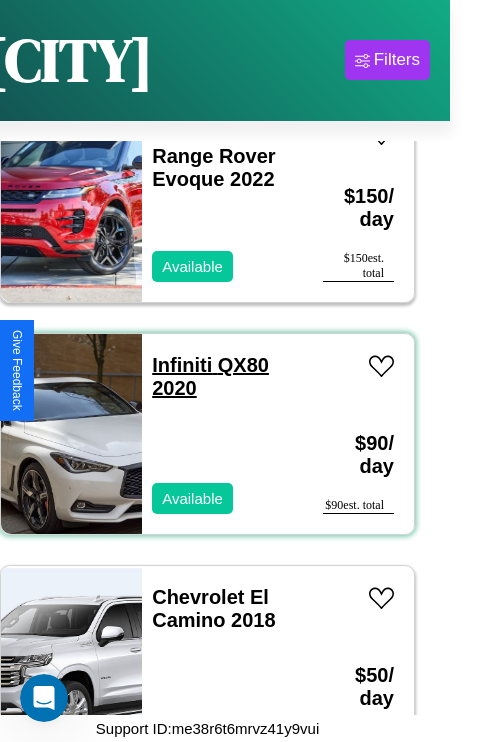 click on "Infiniti   QX80   2020" at bounding box center [210, 376] 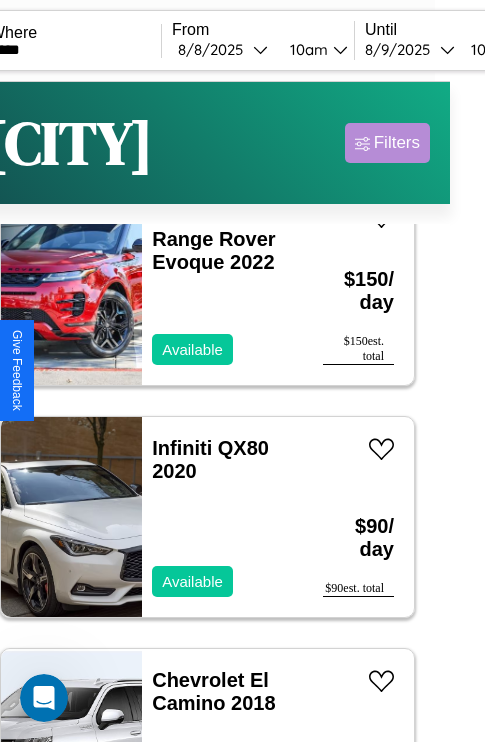 click on "Filters" at bounding box center [397, 143] 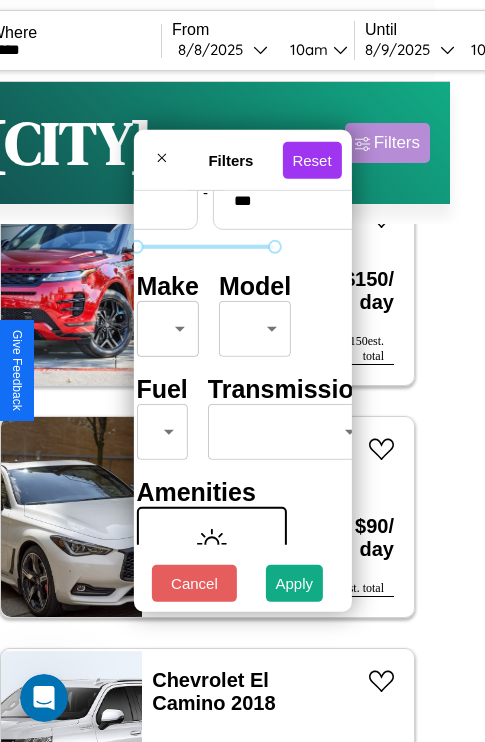 scroll, scrollTop: 162, scrollLeft: 63, axis: both 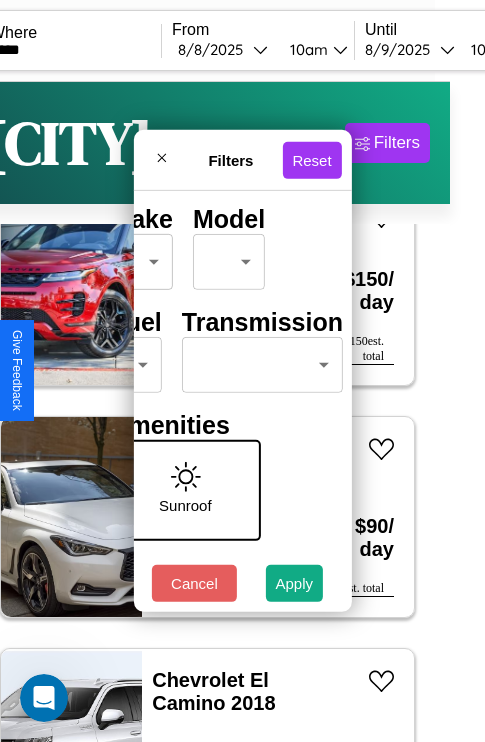 click on "CarGo Where ***** From [DATE] [TIME] Until [DATE] [TIME] Become a Host Login Sign Up [CITY] Filters 52  cars in this area These cars can be picked up in this city. Audi   e-tron   2014 Available $ 120  / day $ 120  est. total Aston Martin   V8   2017 Available $ 190  / day $ 190  est. total Alfa Romeo   4C   2017 Available $ 180  / day $ 180  est. total Land Rover   Range Rover Evoque   2022 Available $ 150  / day $ 150  est. total Infiniti   QX80   2020 Available $ 90  / day $ 90  est. total Chevrolet   El Camino   2018 Unavailable $ 50  / day $ 50  est. total BMW   CE 02   2023 Available $ 150  / day $ 150  est. total Bentley   A [LAST] GT Bentley   2022 Available $ 200  / day $ 200  est. total Volvo   V40   2019 Available $ 110  / day $ 110  est. total Mazda   RX-8   2016 Available $ 100  / day $ 100  est. total Bentley   Bentley Industries, LLC   2022 Available $ 160  / day $ 160  est. total Acura   ZDX   2023 Available $ 40  / day $ 40  est. total Jaguar   I-PACE   2023 Available $ 180  / day $ 180" at bounding box center [207, 412] 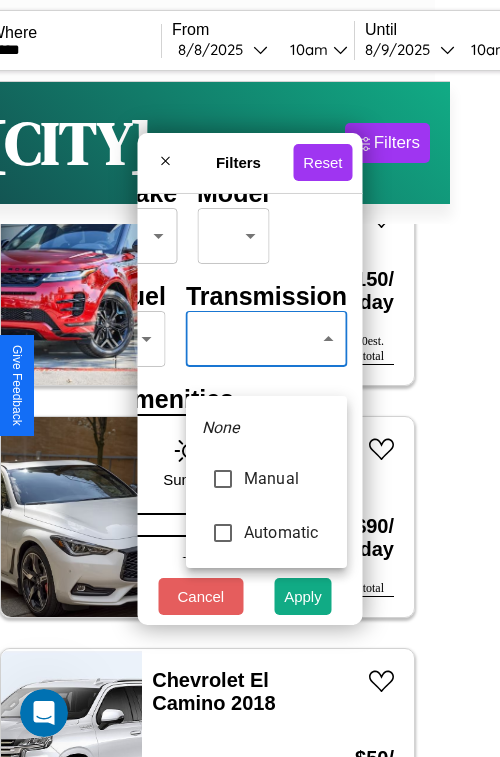 type on "******" 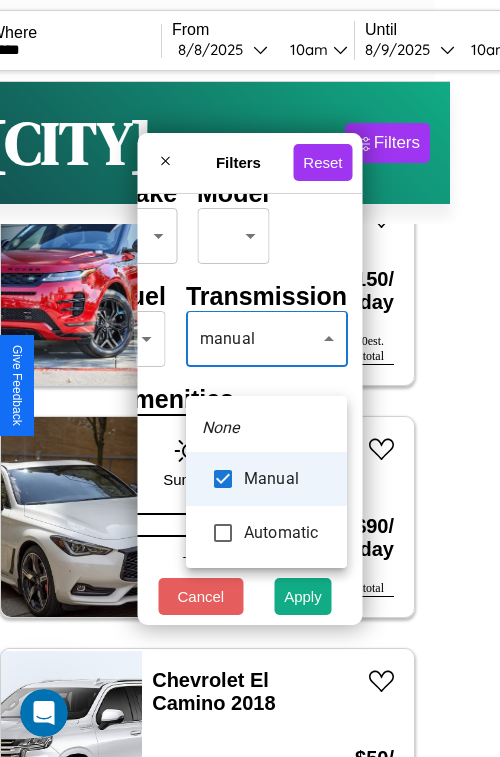 click at bounding box center (250, 378) 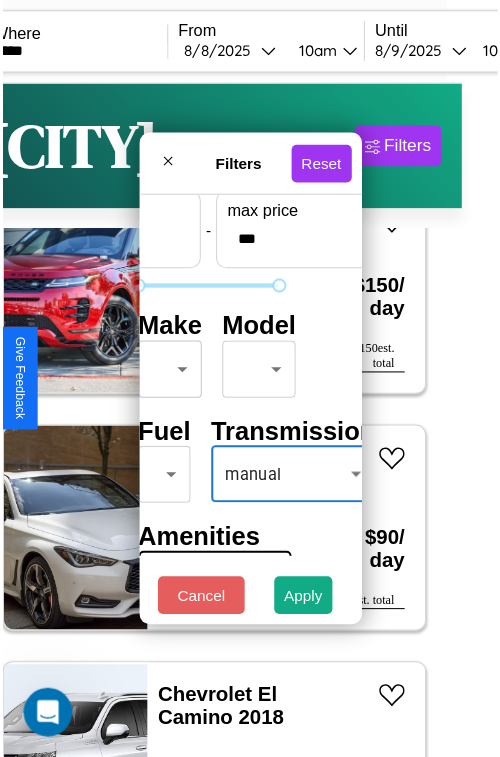 scroll, scrollTop: 59, scrollLeft: 40, axis: both 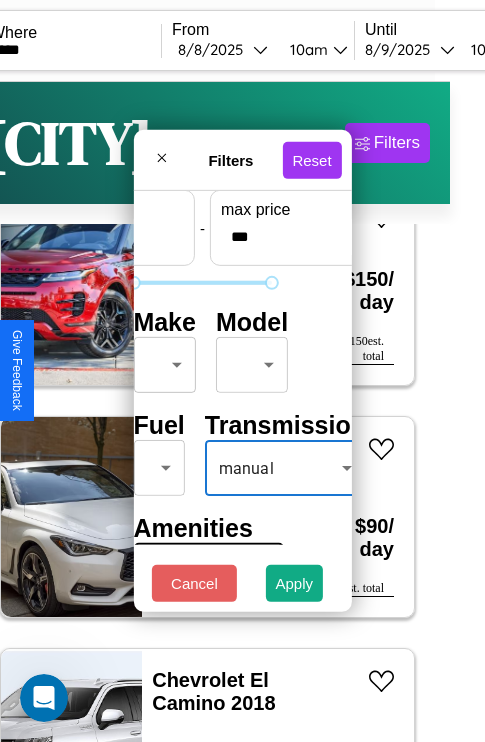 click on "CarGo Where ***** From [DATE] [TIME] Until [DATE] [TIME] Become a Host Login Sign Up [CITY] Filters 52  cars in this area These cars can be picked up in this city. Audi   e-tron   2014 Available $ 120  / day $ 120  est. total Aston Martin   V8   2017 Available $ 190  / day $ 190  est. total Alfa Romeo   4C   2017 Available $ 180  / day $ 180  est. total Land Rover   Range Rover Evoque   2022 Available $ 150  / day $ 150  est. total Infiniti   QX80   2020 Available $ 90  / day $ 90  est. total Chevrolet   El Camino   2018 Unavailable $ 50  / day $ 50  est. total BMW   CE 02   2023 Available $ 150  / day $ 150  est. total Bentley   A [LAST] GT Bentley   2022 Available $ 200  / day $ 200  est. total Volvo   V40   2019 Available $ 110  / day $ 110  est. total Mazda   RX-8   2016 Available $ 100  / day $ 100  est. total Bentley   Bentley Industries, LLC   2022 Available $ 160  / day $ 160  est. total Acura   ZDX   2023 Available $ 40  / day $ 40  est. total Jaguar   I-PACE   2023 Available $ 180  / day $ 180" at bounding box center [207, 412] 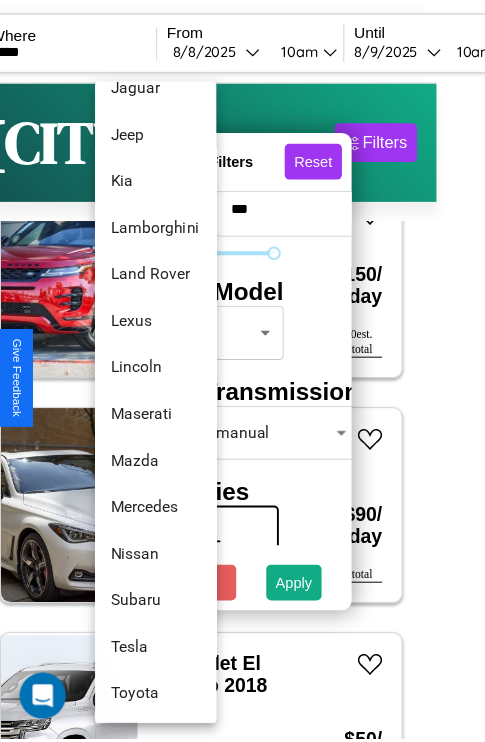 scroll, scrollTop: 1083, scrollLeft: 0, axis: vertical 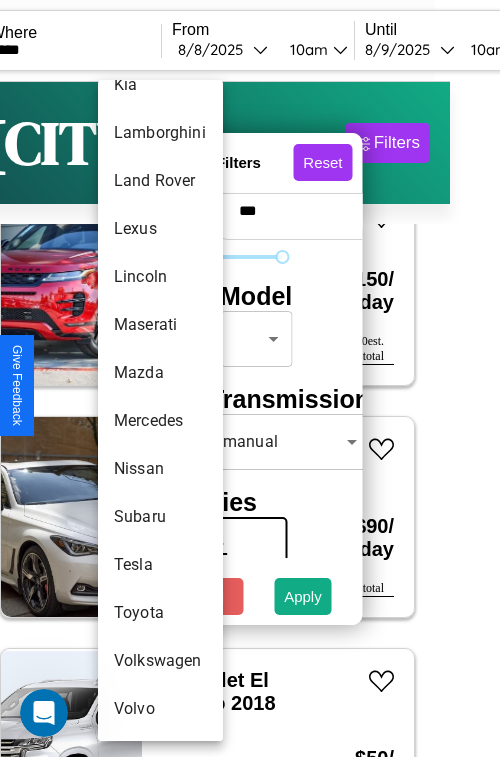 click on "Subaru" at bounding box center [160, 517] 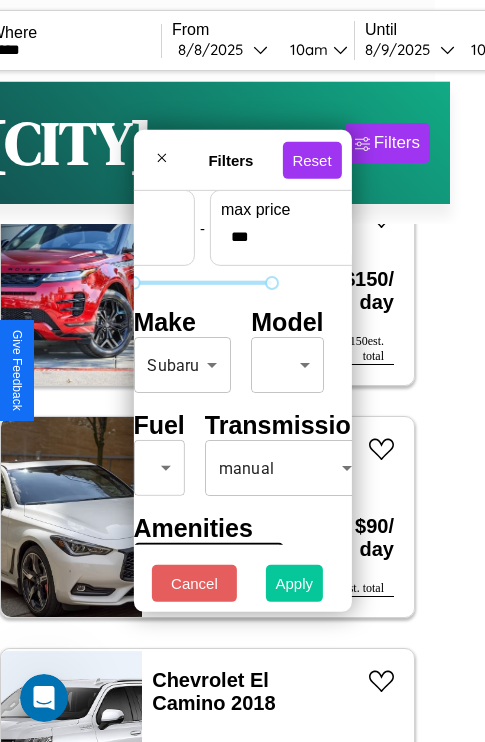 click on "Apply" at bounding box center (295, 583) 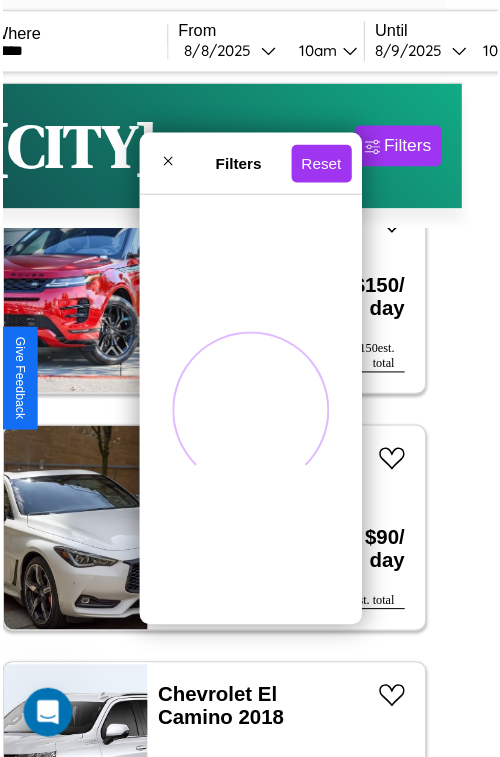 scroll, scrollTop: 0, scrollLeft: 0, axis: both 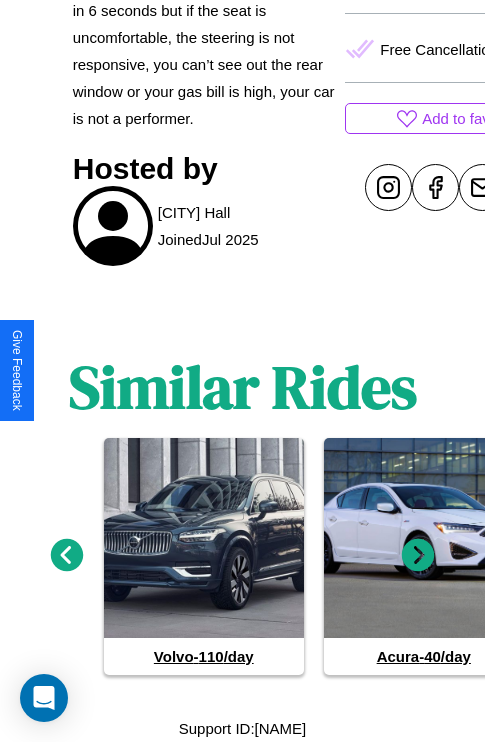 click 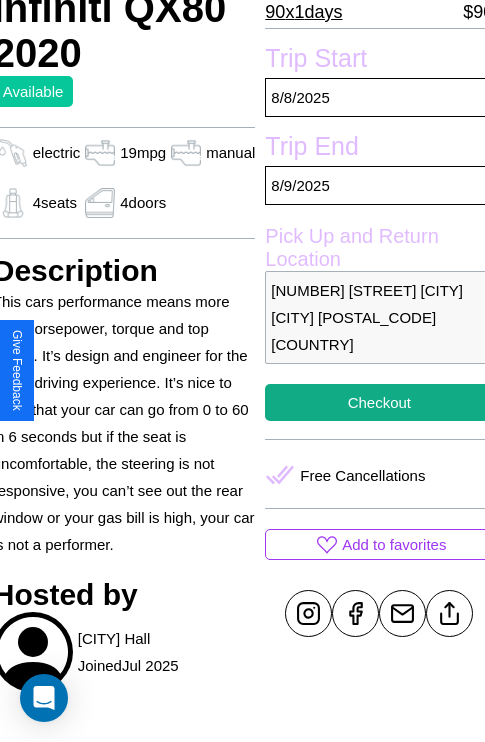 scroll, scrollTop: 408, scrollLeft: 80, axis: both 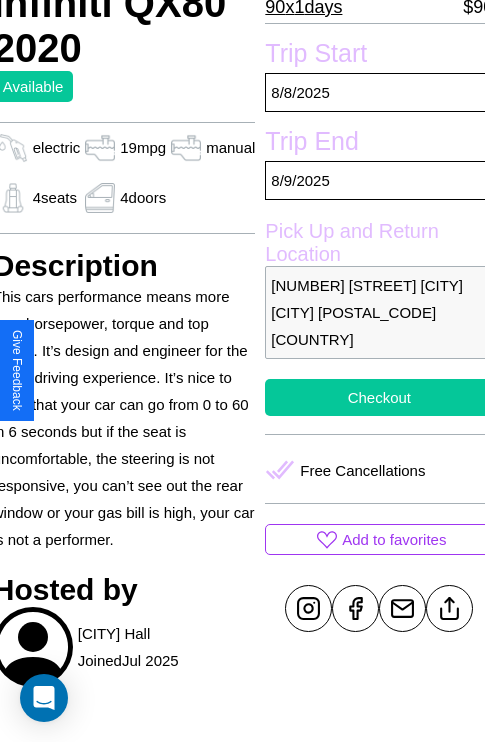 click on "Checkout" at bounding box center (379, 397) 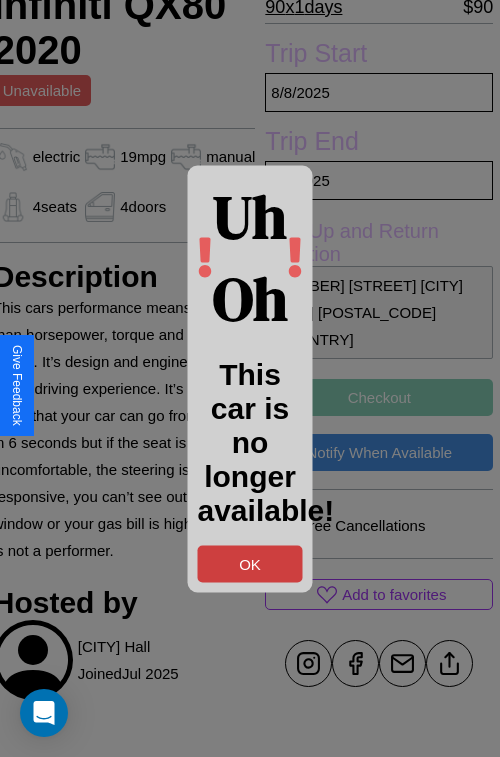 click on "OK" at bounding box center [250, 563] 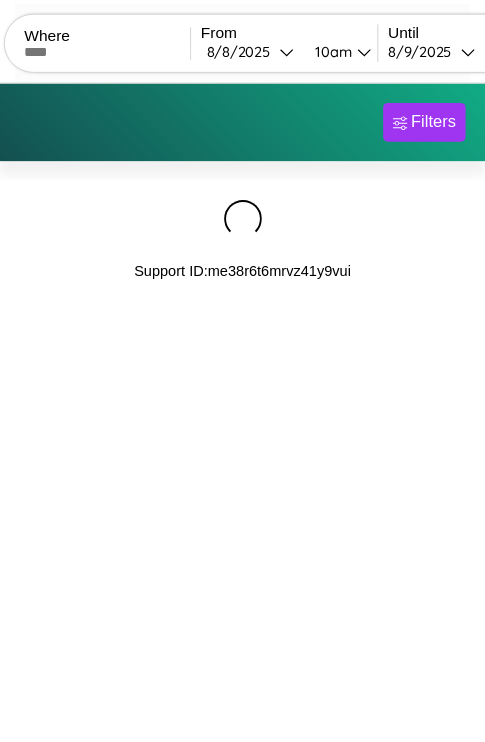 scroll, scrollTop: 0, scrollLeft: 0, axis: both 